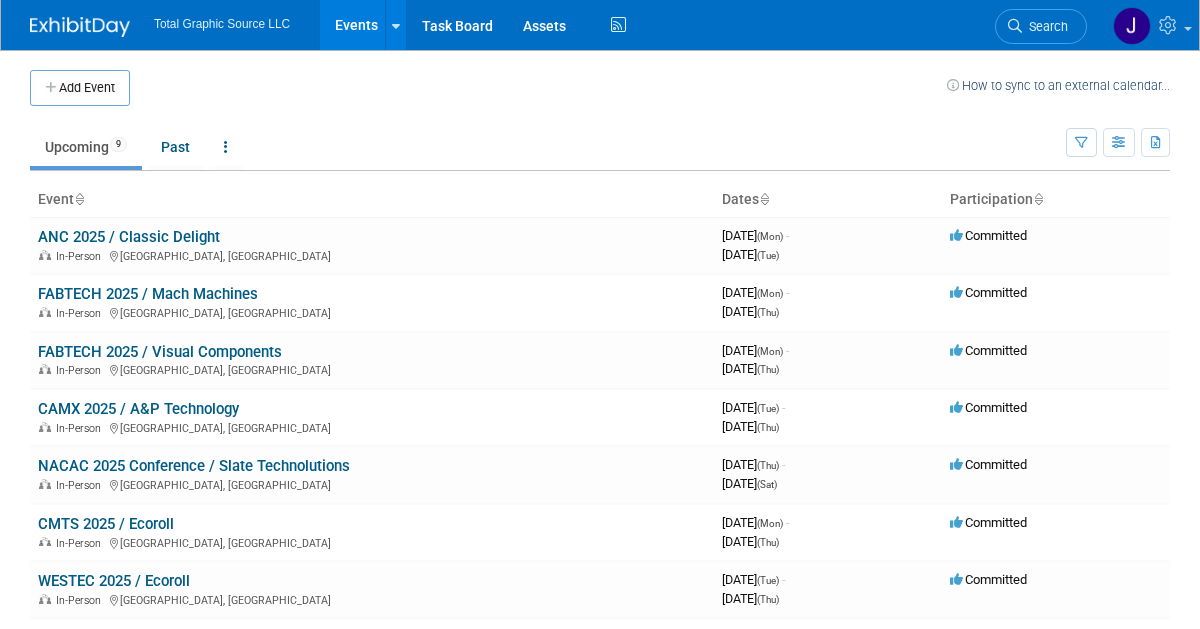 scroll, scrollTop: 0, scrollLeft: 0, axis: both 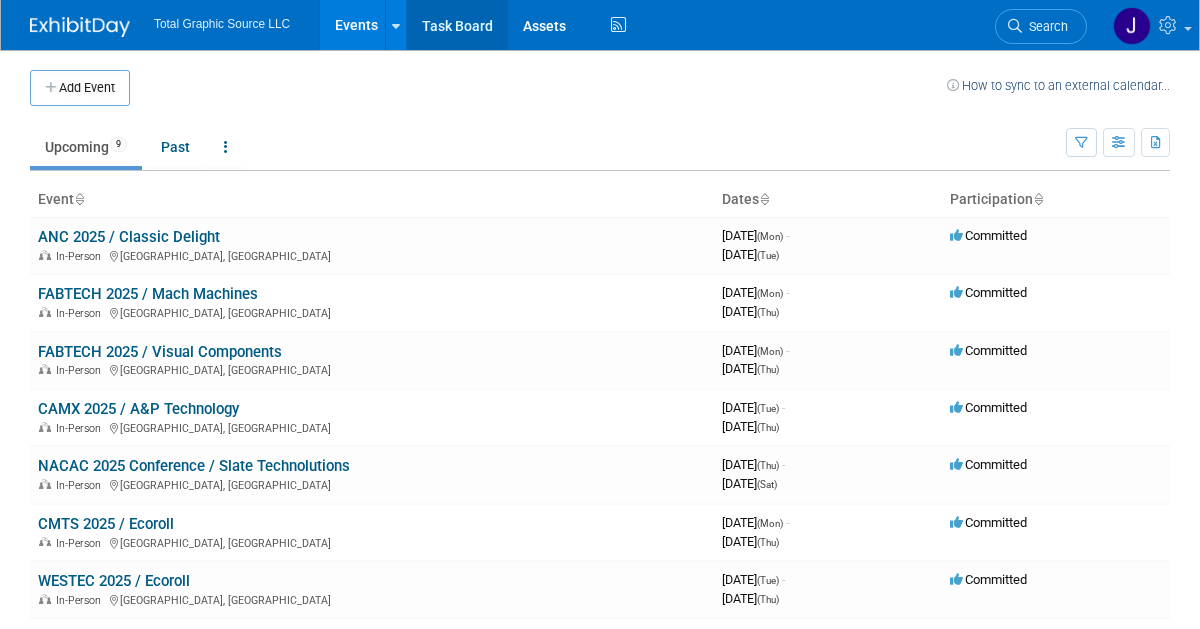 click on "Task Board" at bounding box center (457, 25) 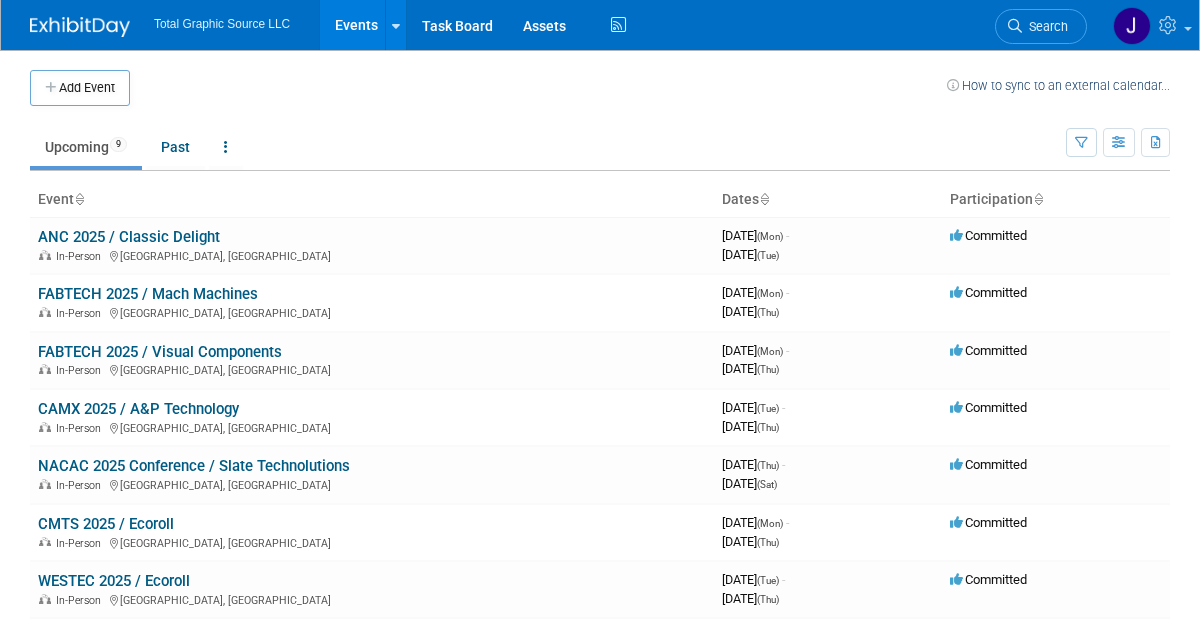 scroll, scrollTop: 0, scrollLeft: 0, axis: both 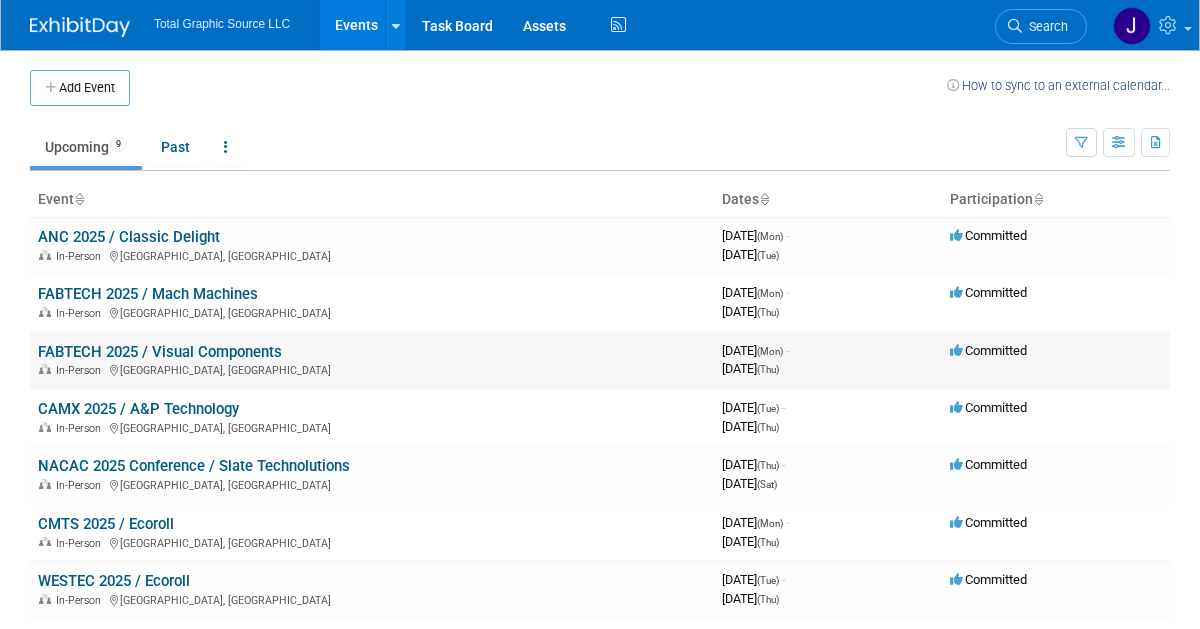 click on "FABTECH 2025 / Visual Components" at bounding box center [160, 352] 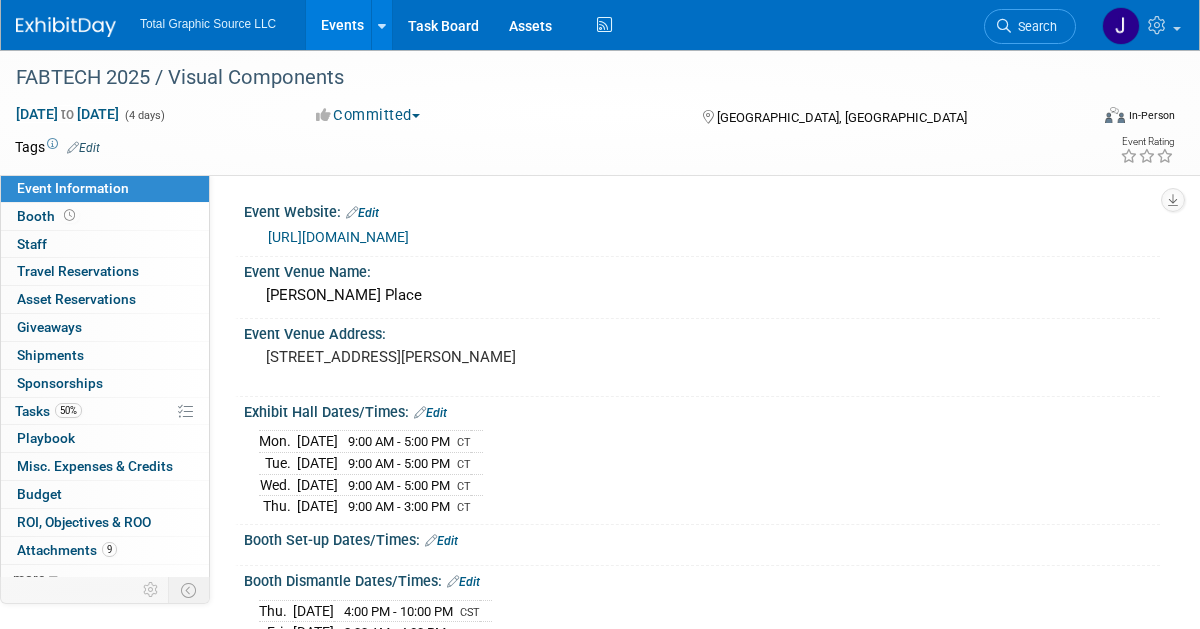scroll, scrollTop: 0, scrollLeft: 0, axis: both 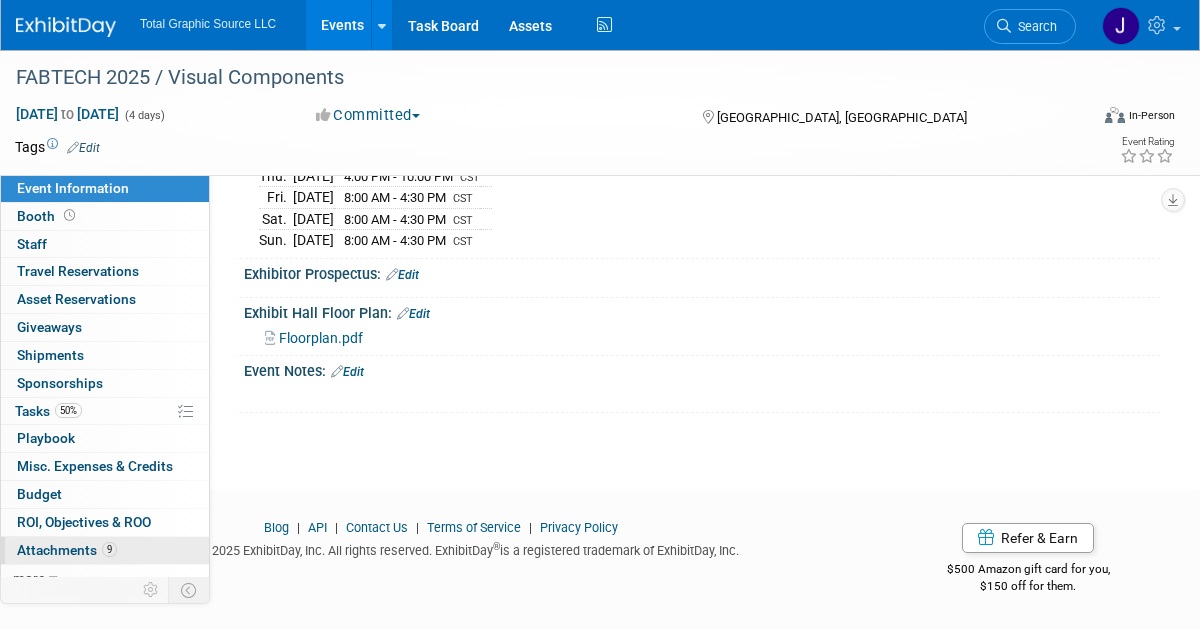 click on "Attachments 9" at bounding box center [67, 550] 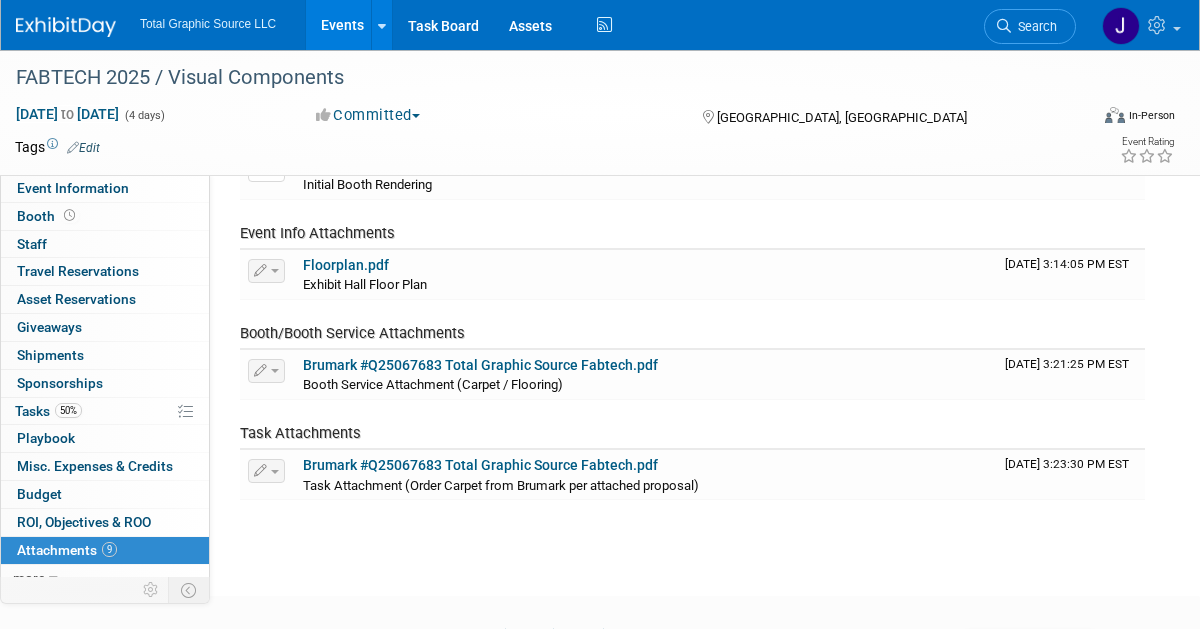 scroll, scrollTop: 401, scrollLeft: 0, axis: vertical 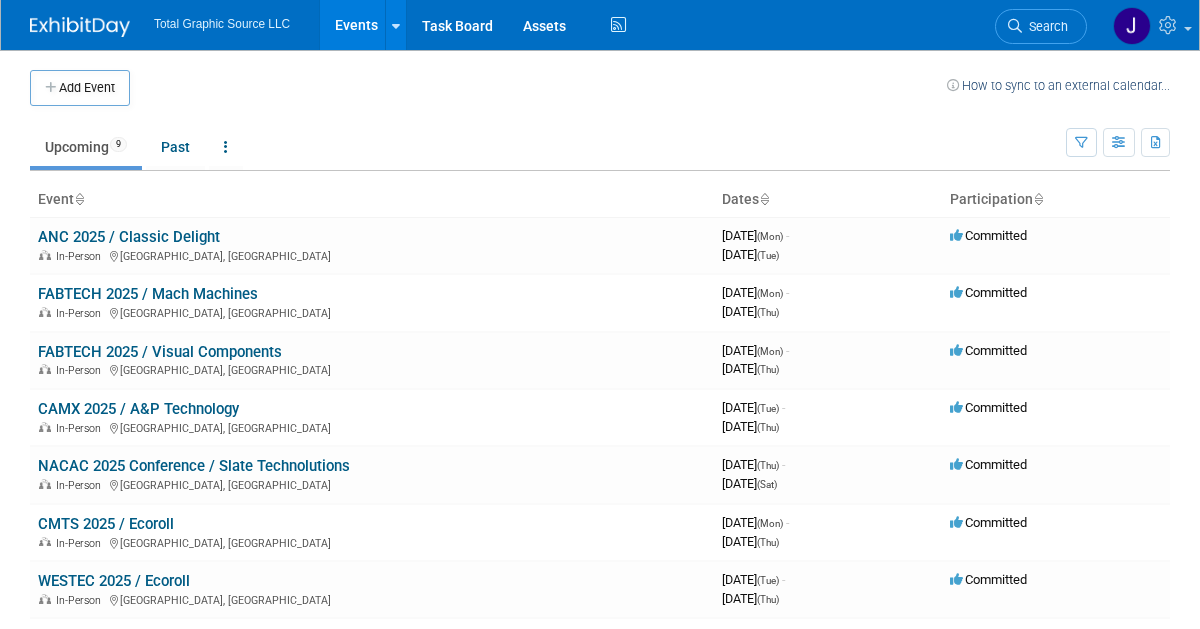 click on "Events" at bounding box center [356, 25] 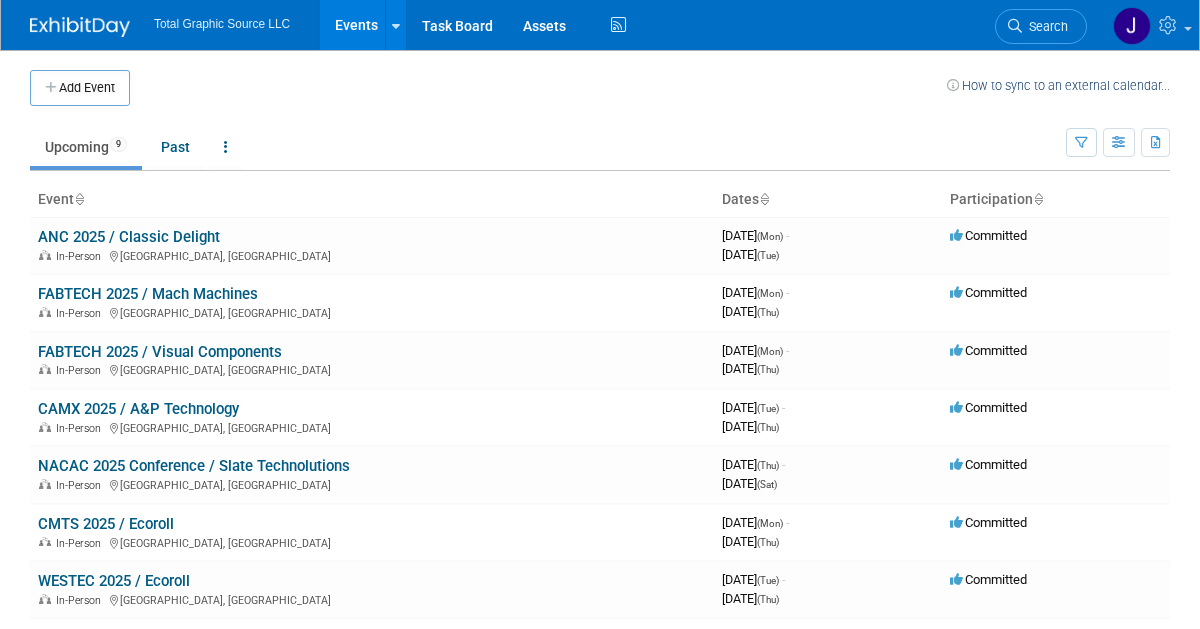 scroll, scrollTop: 0, scrollLeft: 0, axis: both 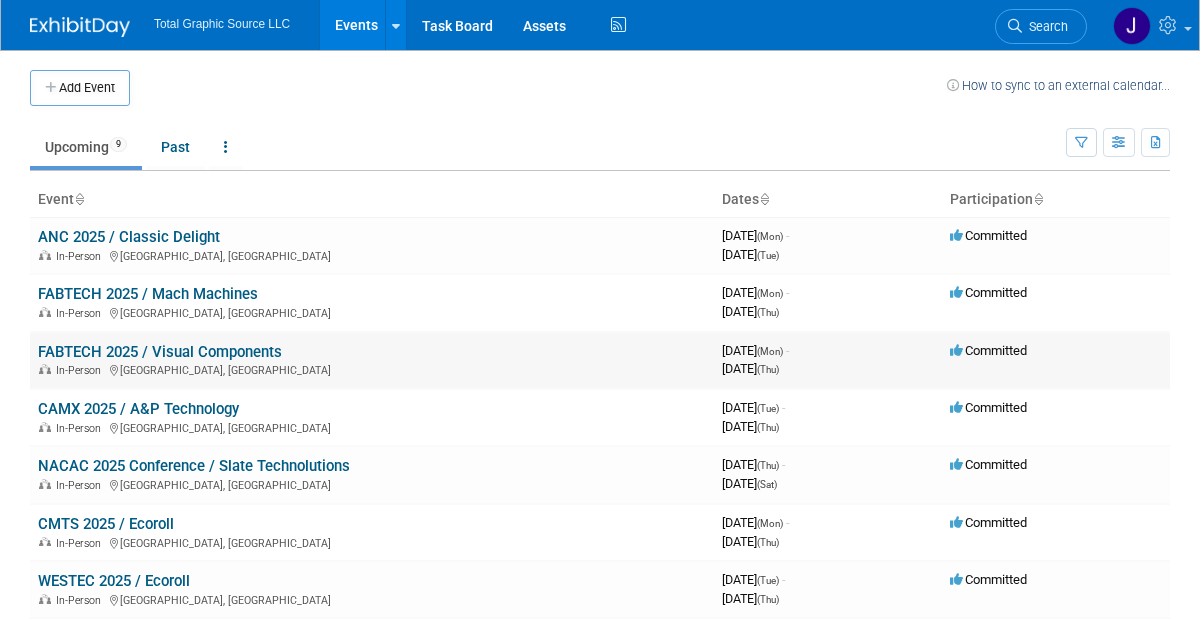 click on "FABTECH 2025 / Visual Components" at bounding box center [160, 352] 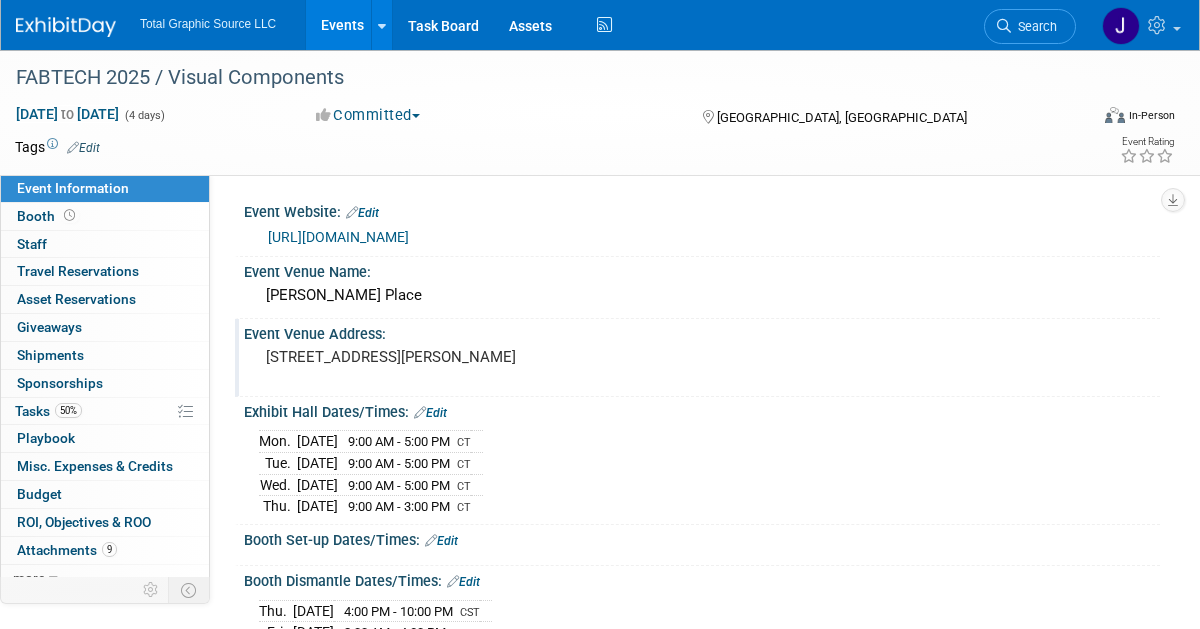 scroll, scrollTop: 0, scrollLeft: 0, axis: both 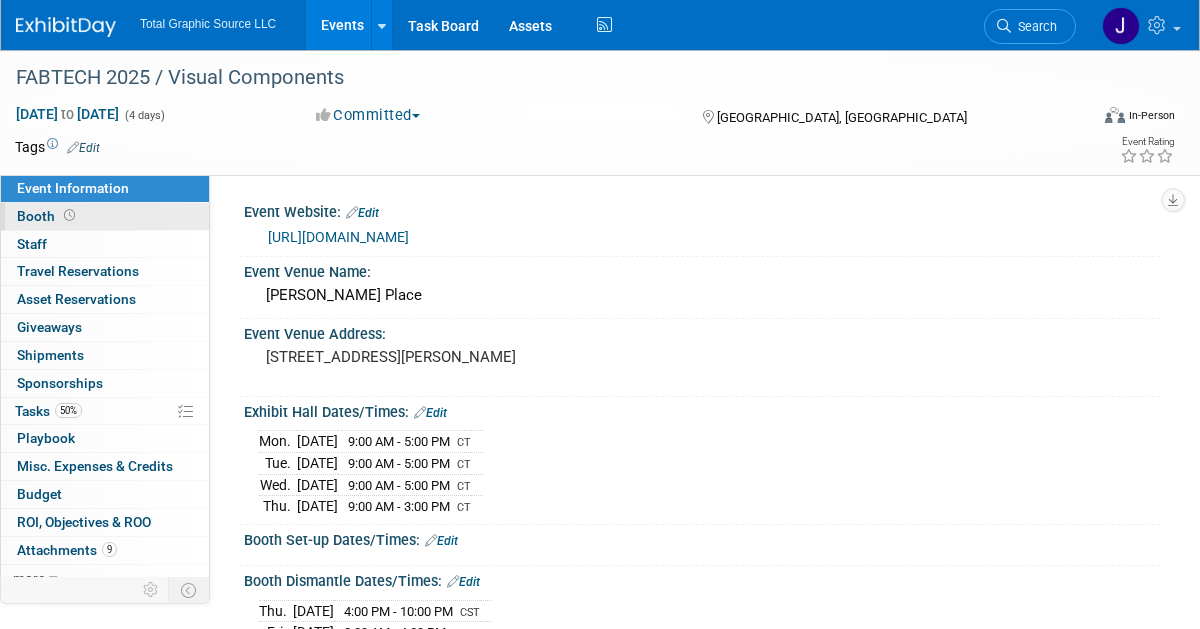 click on "Booth" at bounding box center (48, 216) 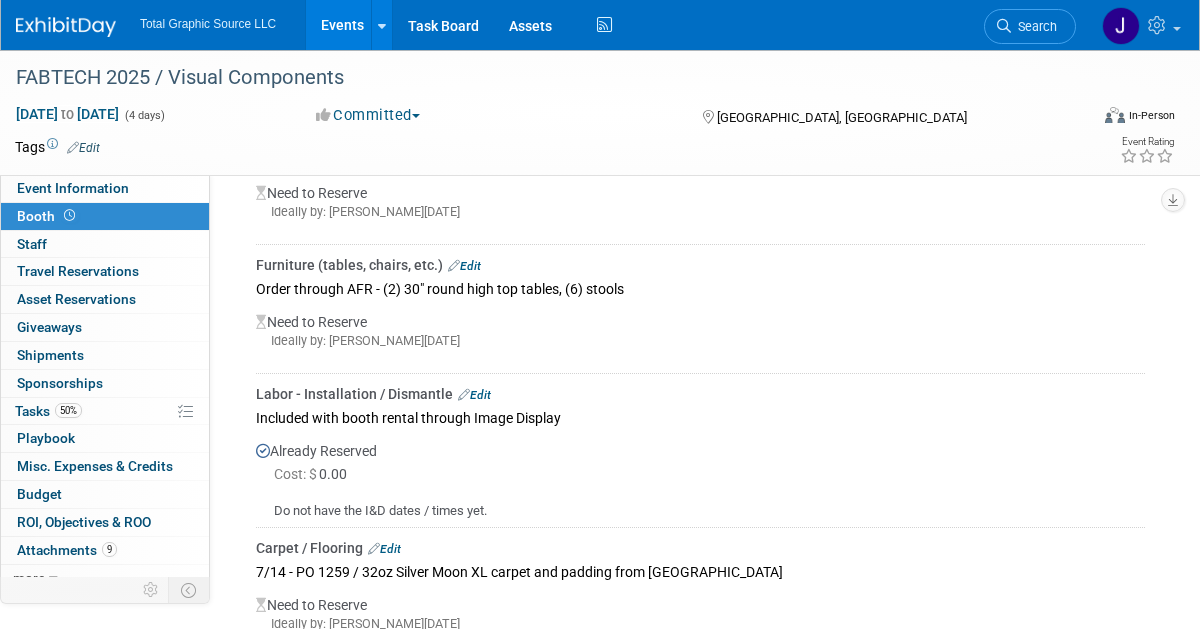 scroll, scrollTop: 535, scrollLeft: 0, axis: vertical 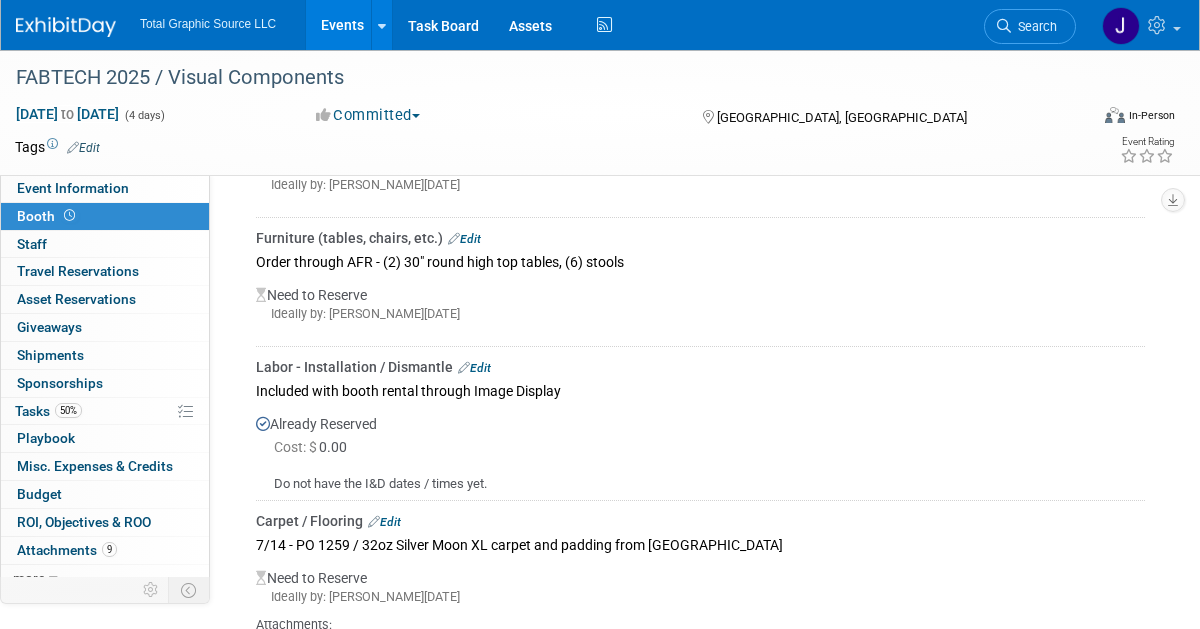 click on "Edit" at bounding box center (464, 239) 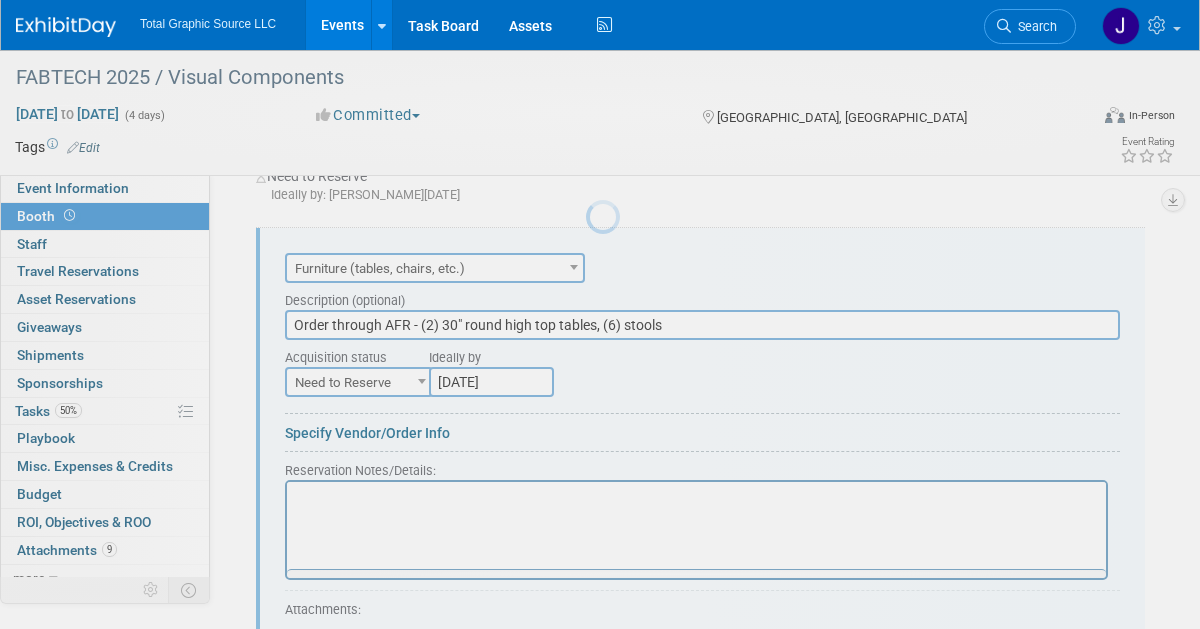 scroll, scrollTop: 525, scrollLeft: 0, axis: vertical 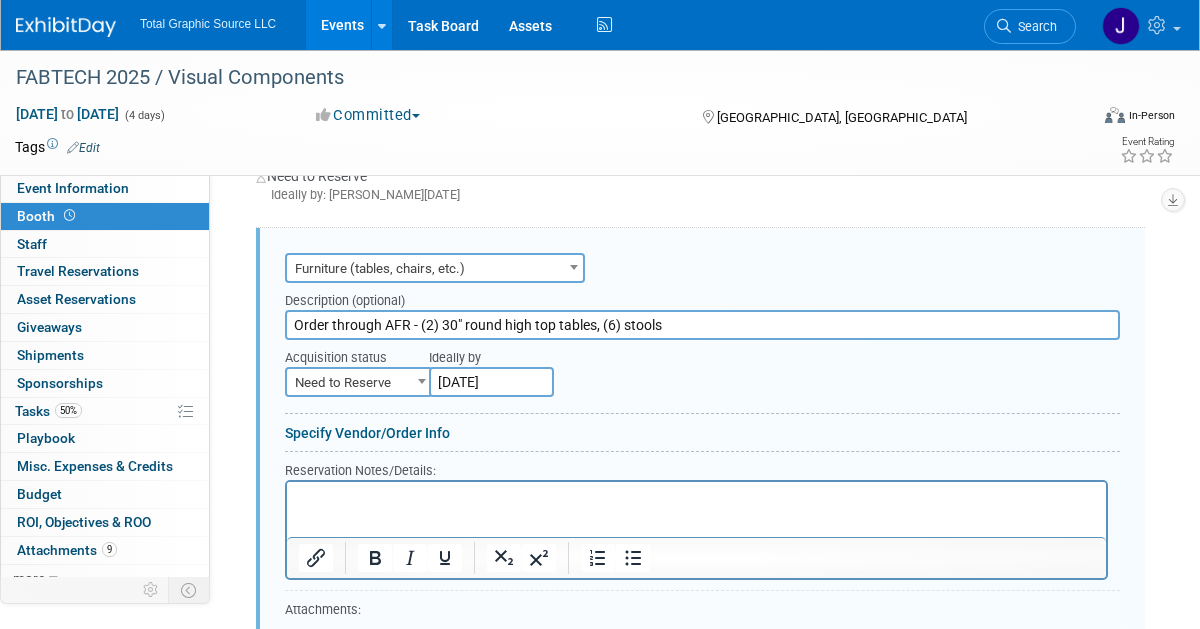 click on "Ideally by
[DATE]" at bounding box center [738, 368] 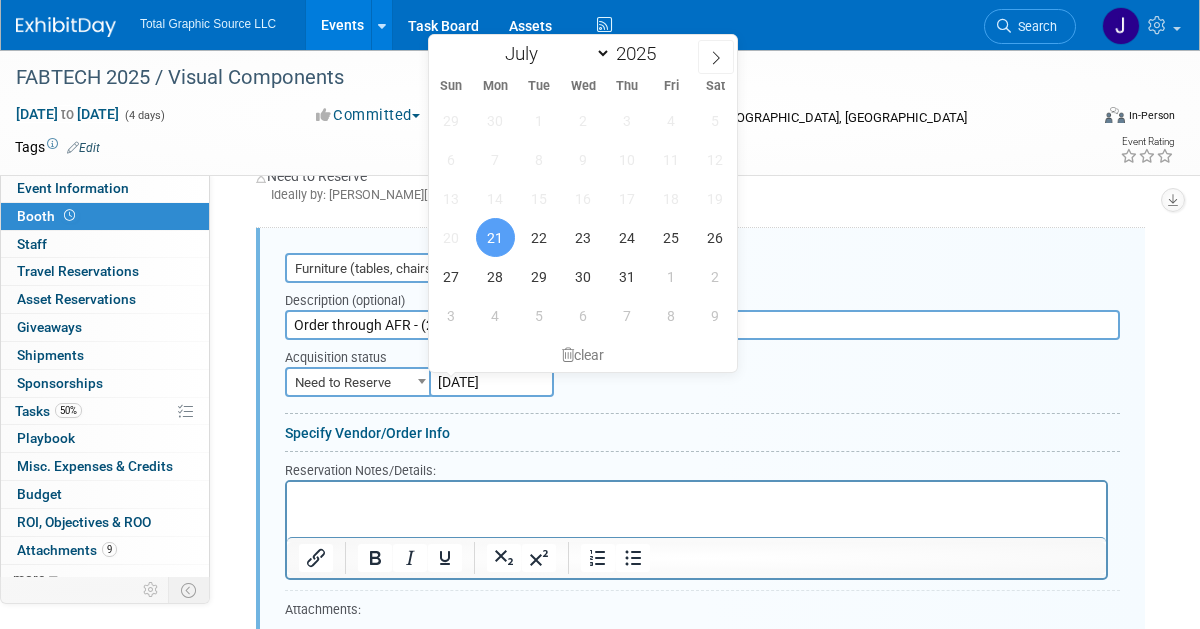 click on "15" at bounding box center (539, 198) 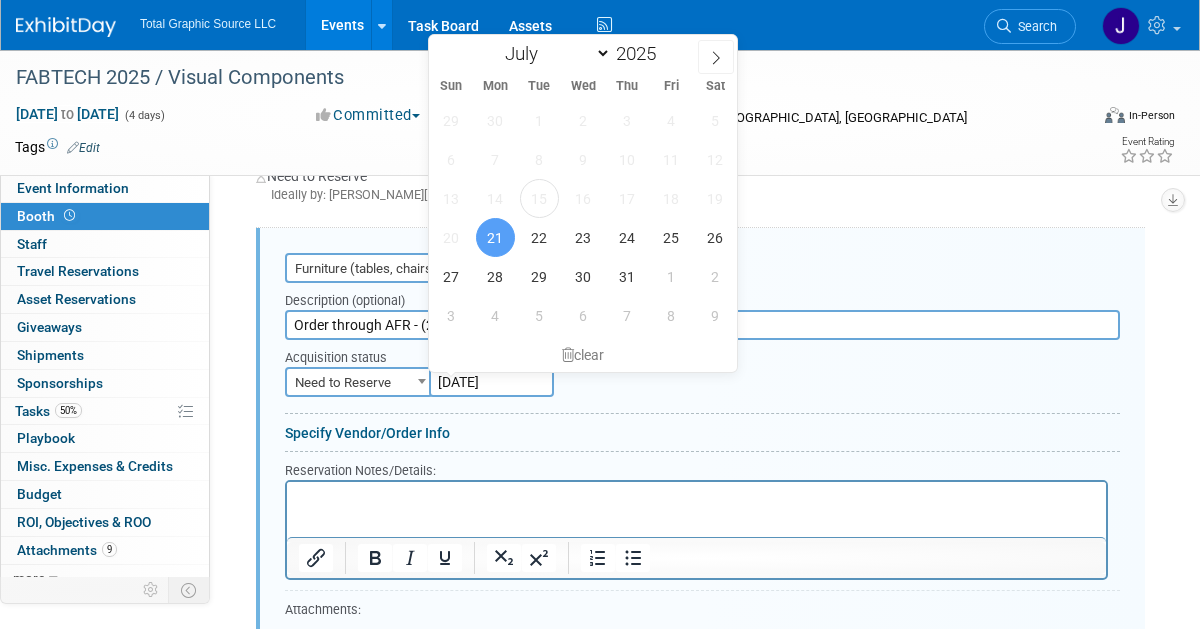 click on "Specify Vendor/Order Info" at bounding box center (702, 433) 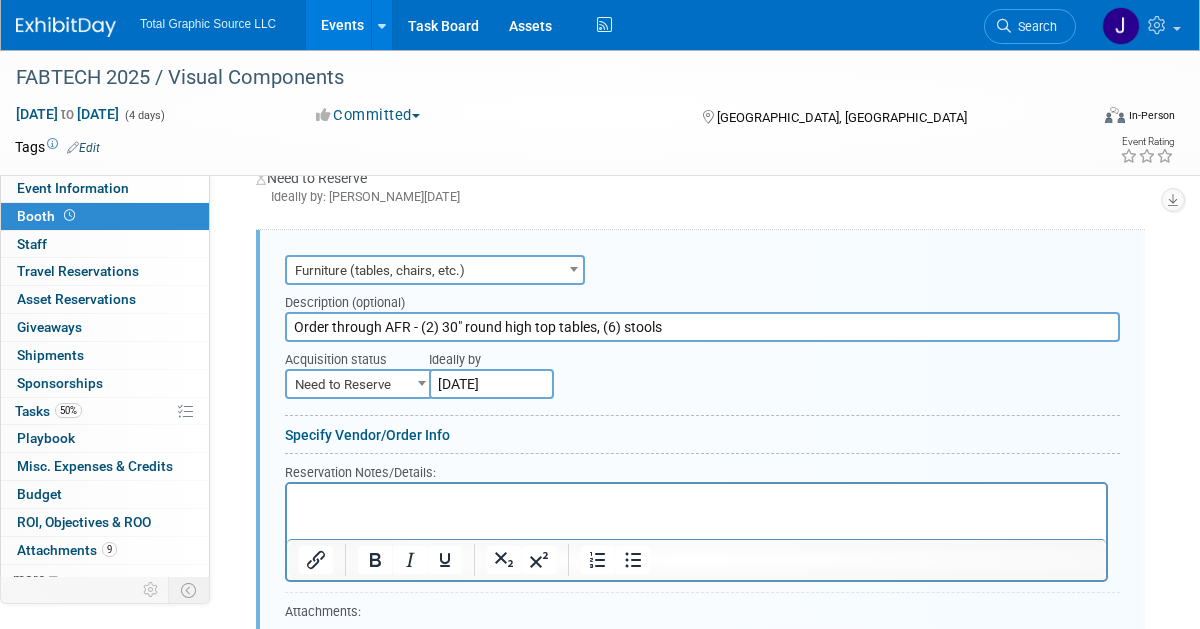 scroll, scrollTop: 528, scrollLeft: 0, axis: vertical 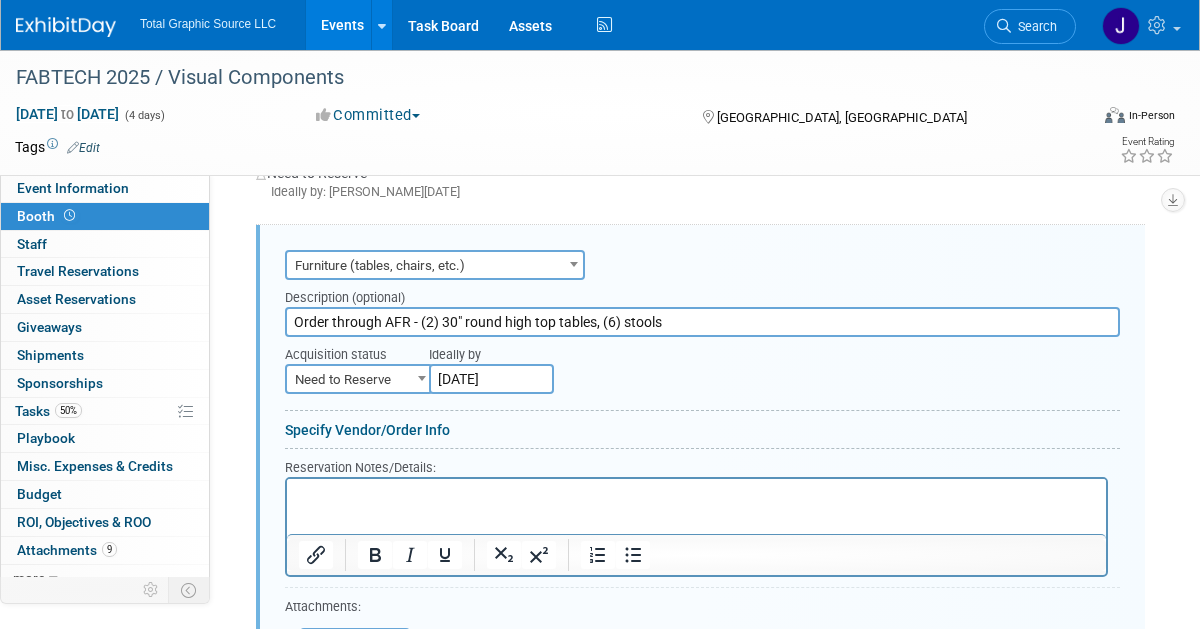 click at bounding box center [696, 491] 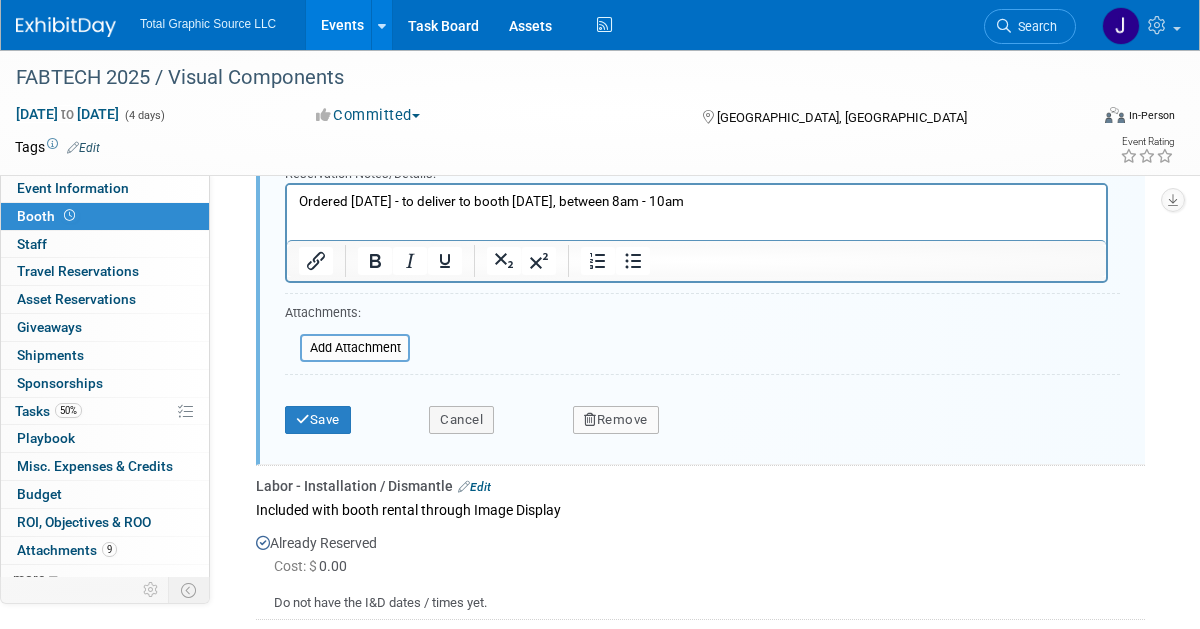 scroll, scrollTop: 828, scrollLeft: 0, axis: vertical 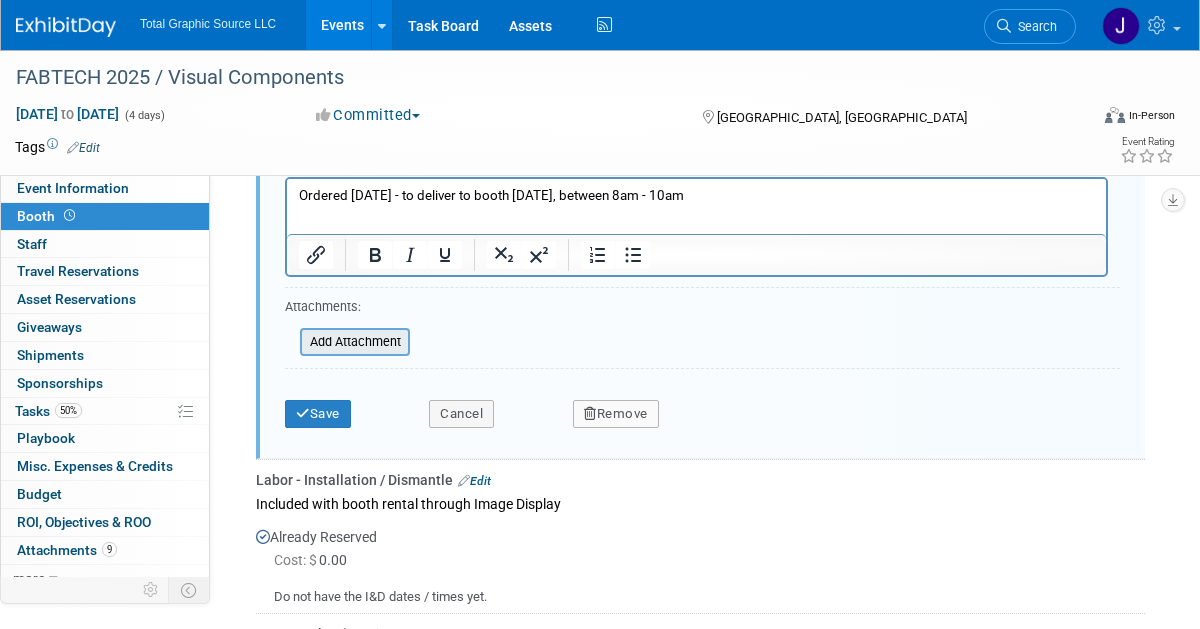 click at bounding box center [289, 342] 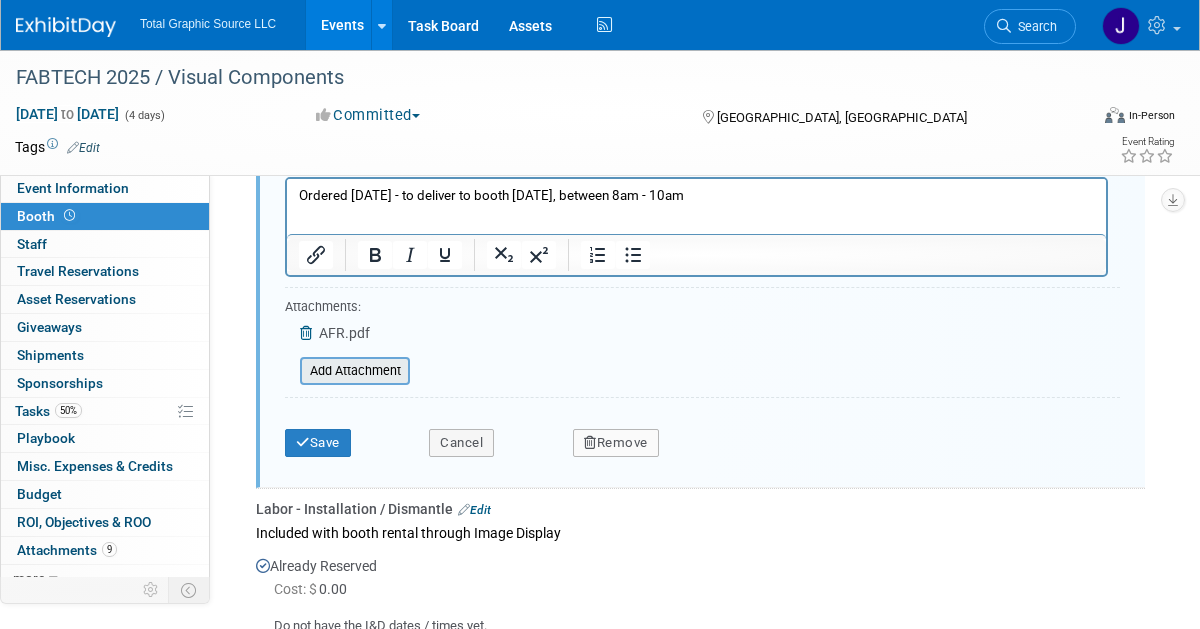 click at bounding box center [289, 371] 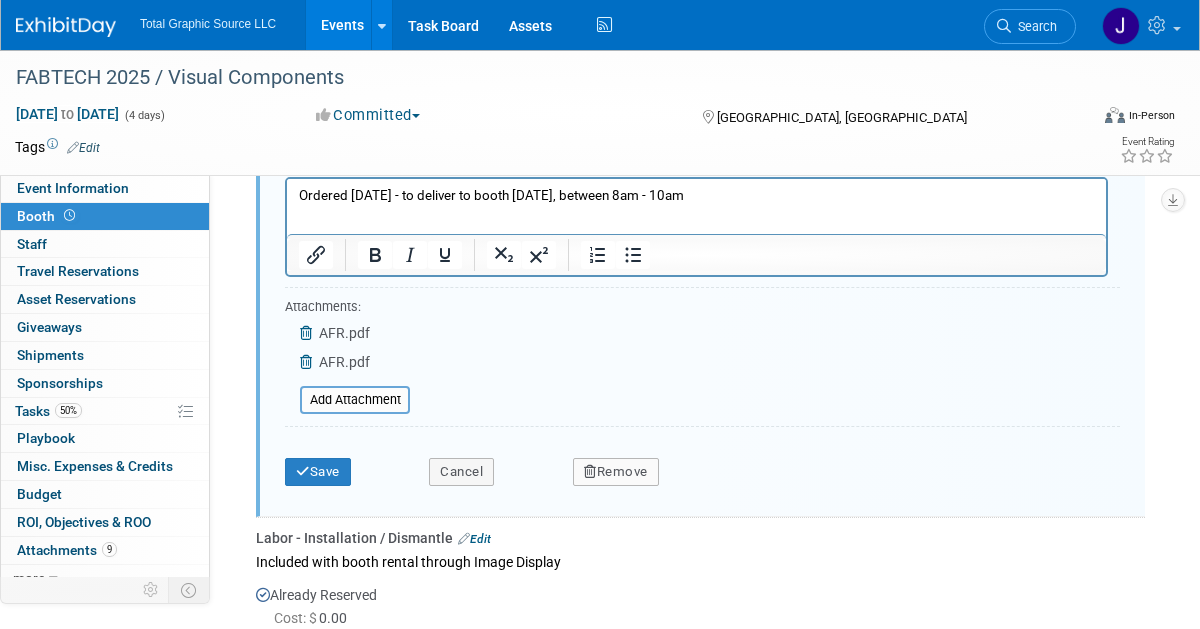 click on "AFR.pdf" at bounding box center (344, 362) 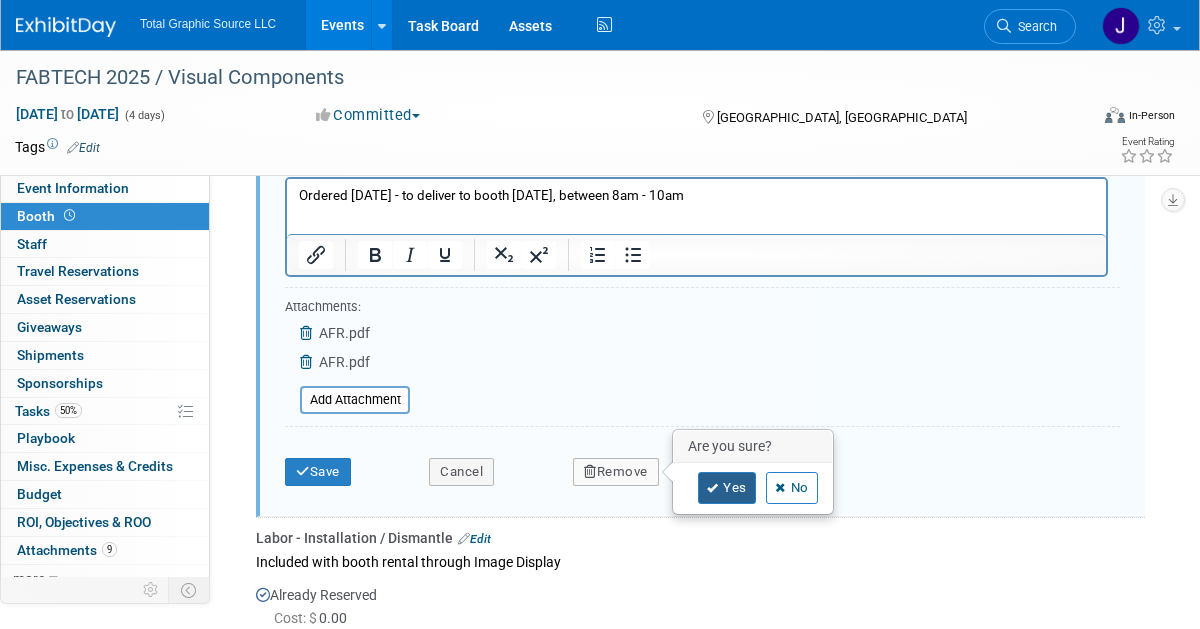 click on "Yes" at bounding box center (727, 488) 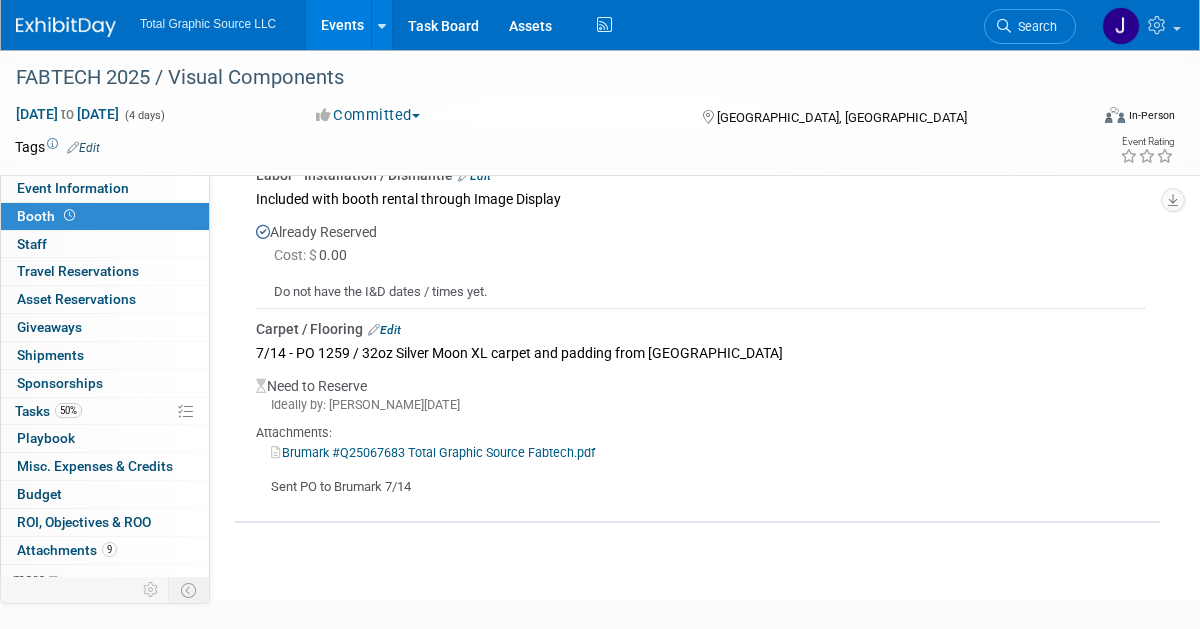 scroll, scrollTop: 606, scrollLeft: 0, axis: vertical 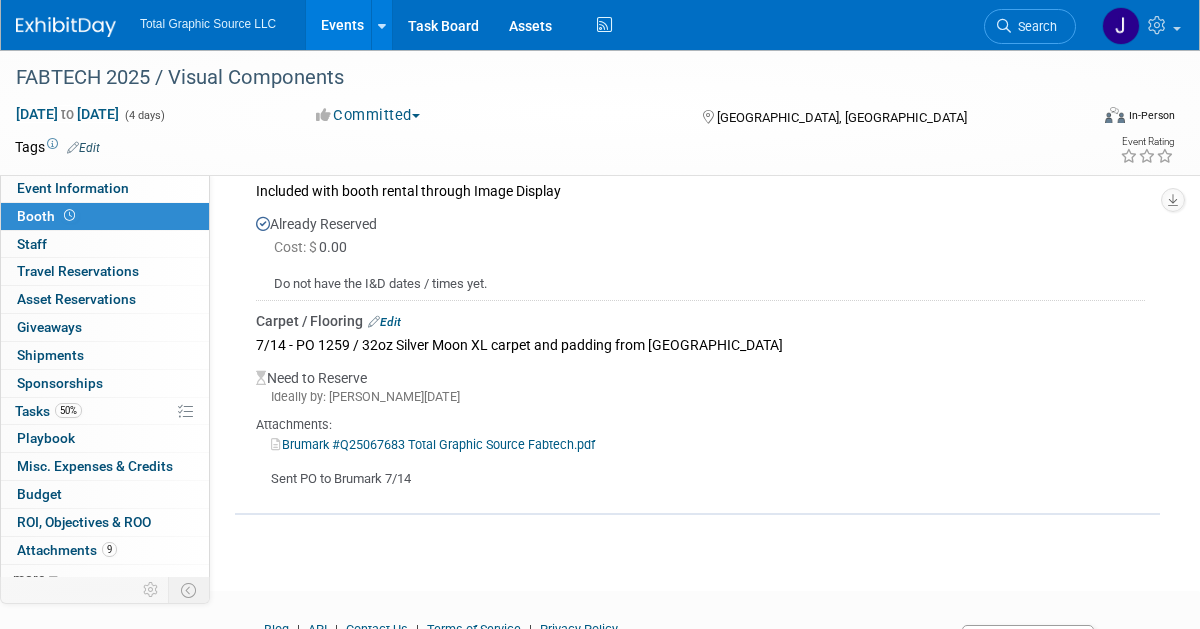 click on "9
Attachments 9
Attachments" at bounding box center [105, 551] 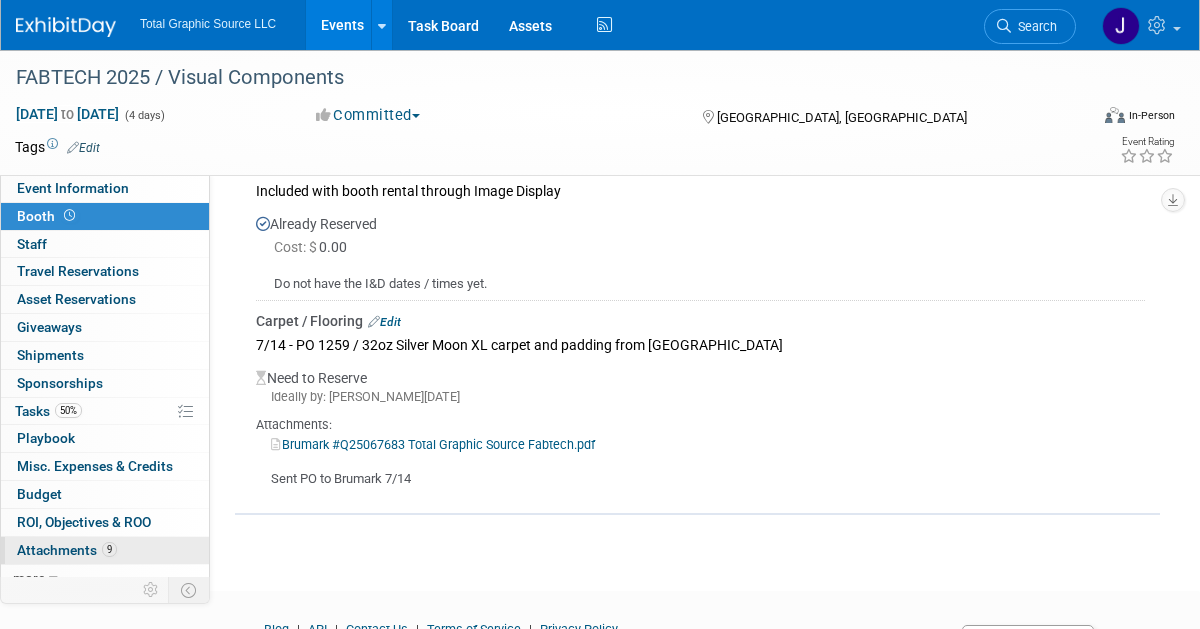click on "Attachments 9" at bounding box center (67, 550) 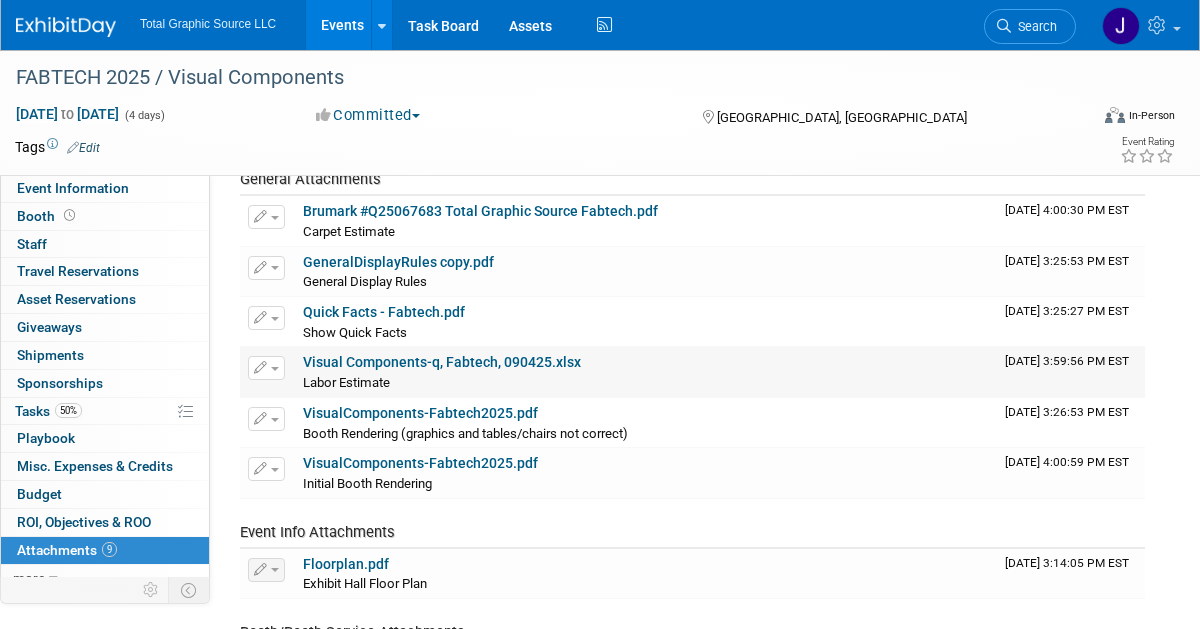 scroll, scrollTop: 0, scrollLeft: 0, axis: both 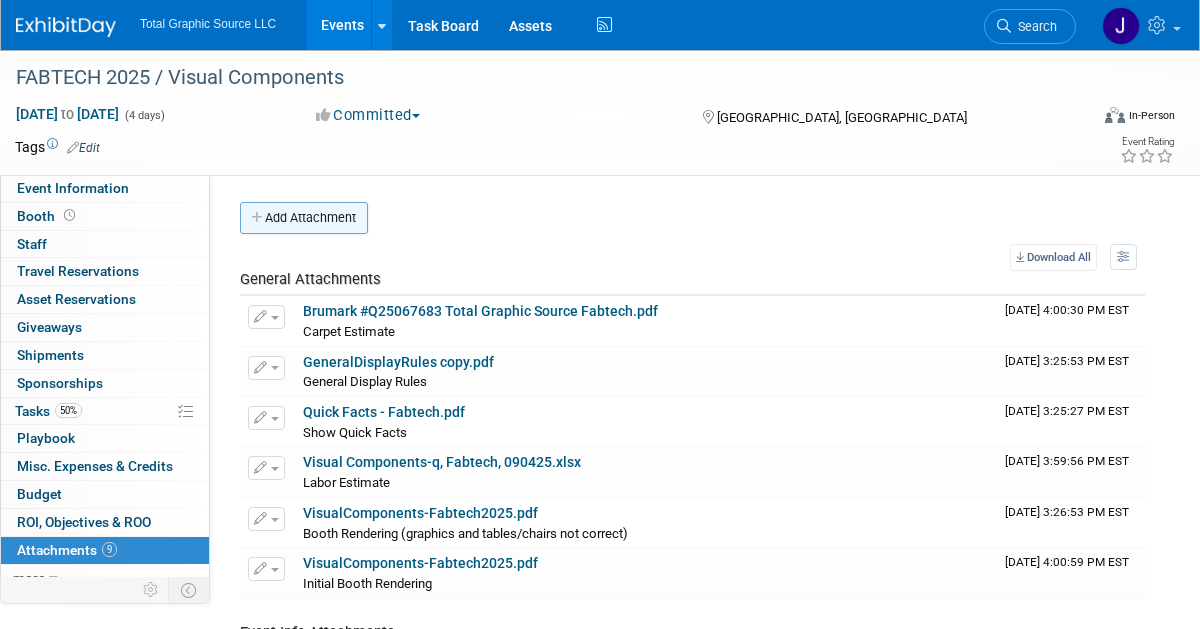 click on "Add Attachment" at bounding box center [304, 218] 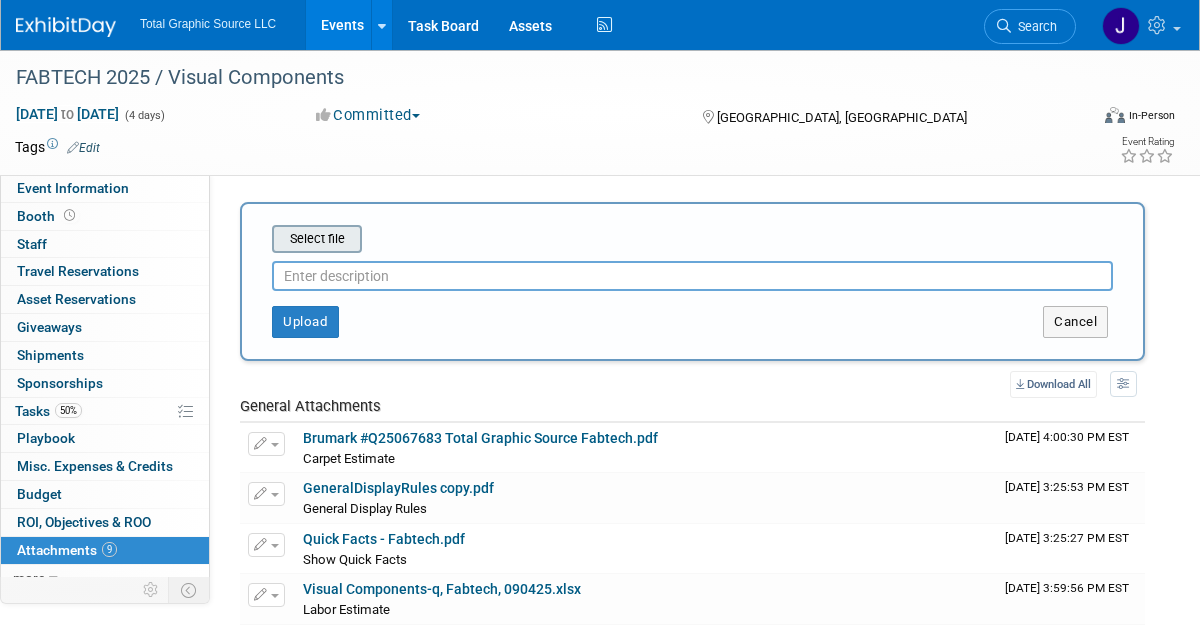 click at bounding box center (241, 239) 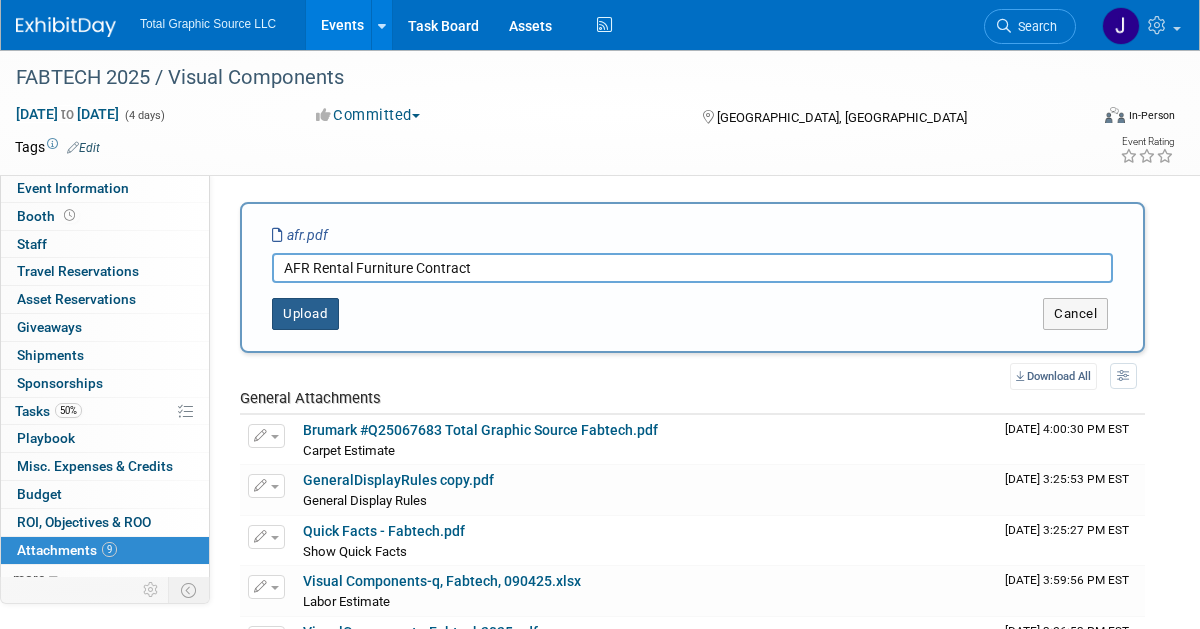 type on "AFR Rental Furniture Contract" 